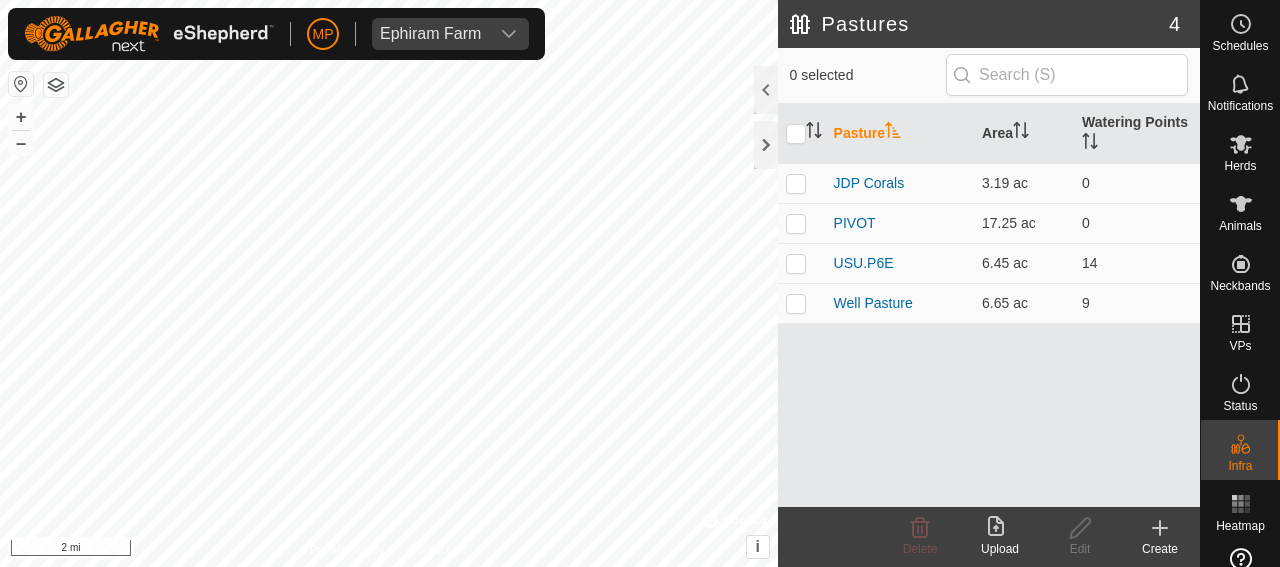 scroll, scrollTop: 0, scrollLeft: 0, axis: both 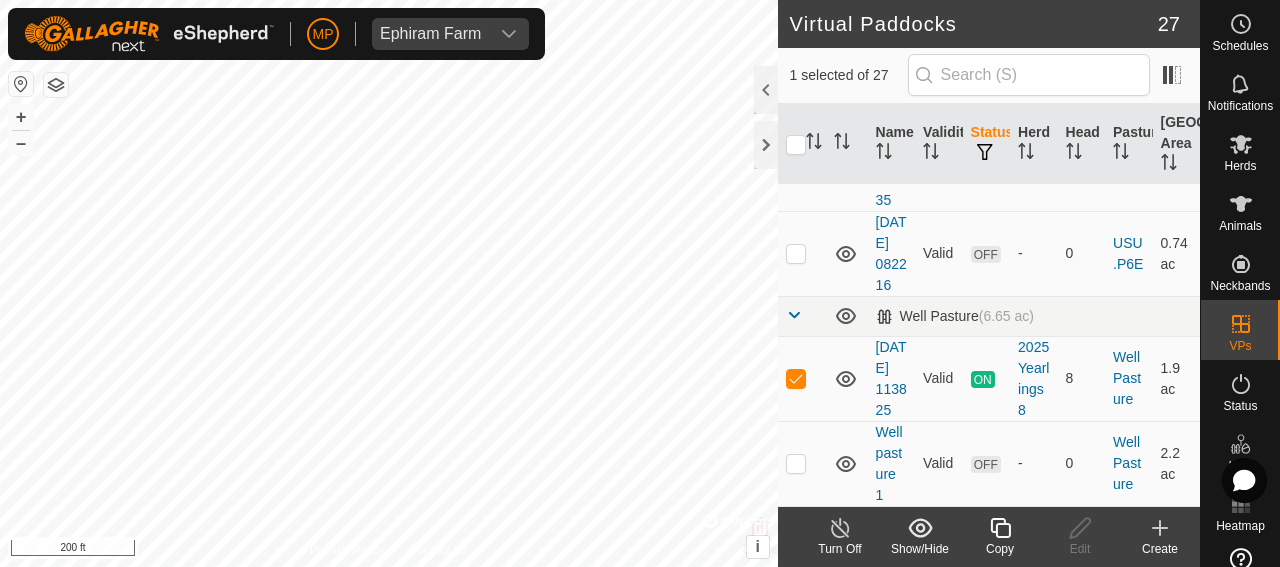 click 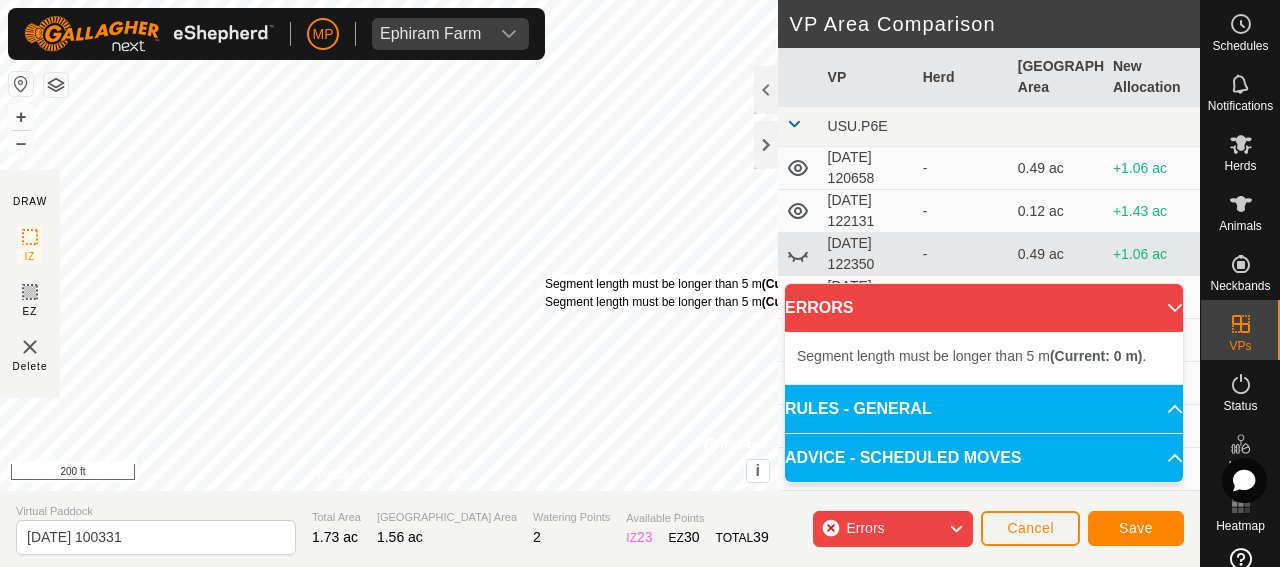 click on "Segment length must be longer than 5 m  (Current: 0 m) . Segment length must be longer than 5 m  (Current: 0 m) . + – ⇧ i ©  Mapbox , ©  OpenStreetMap ,  Improve this map 200 ft" at bounding box center (389, 245) 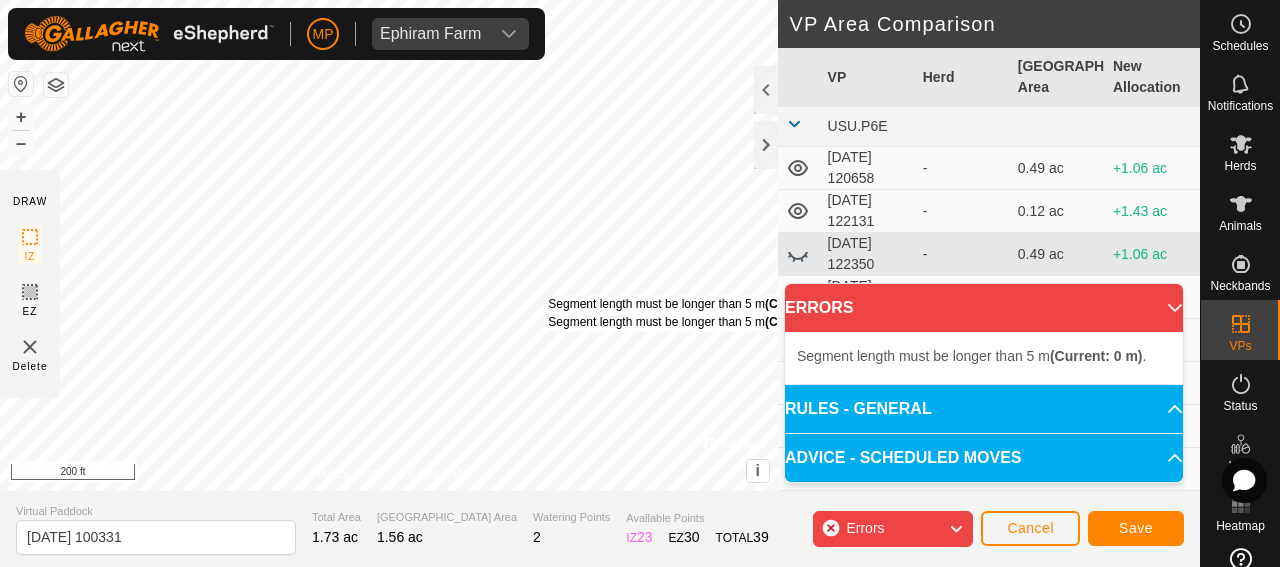 click on "Segment length must be longer than 5 m  (Current: 0 m) . Segment length must be longer than 5 m  (Current: 0 m) . + – ⇧ i ©  Mapbox , ©  OpenStreetMap ,  Improve this map 200 ft" at bounding box center (389, 245) 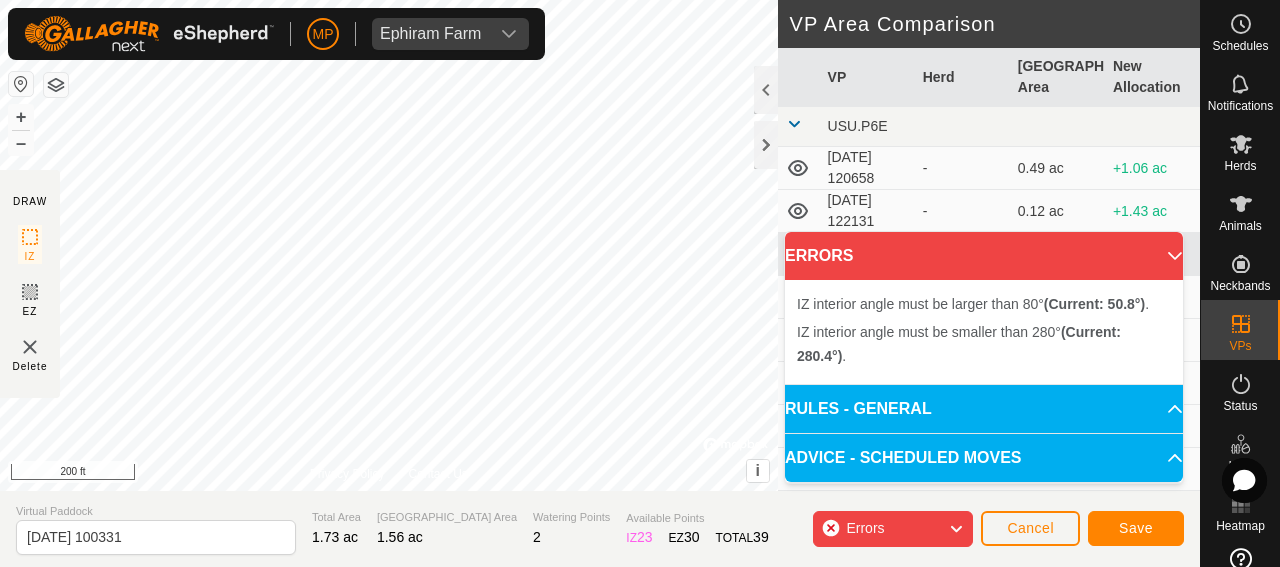click on "IZ interior angle must be smaller than 280°  (Current: 280.4°) . + – ⇧ i ©  Mapbox , ©  OpenStreetMap ,  Improve this map 200 ft" at bounding box center (389, 245) 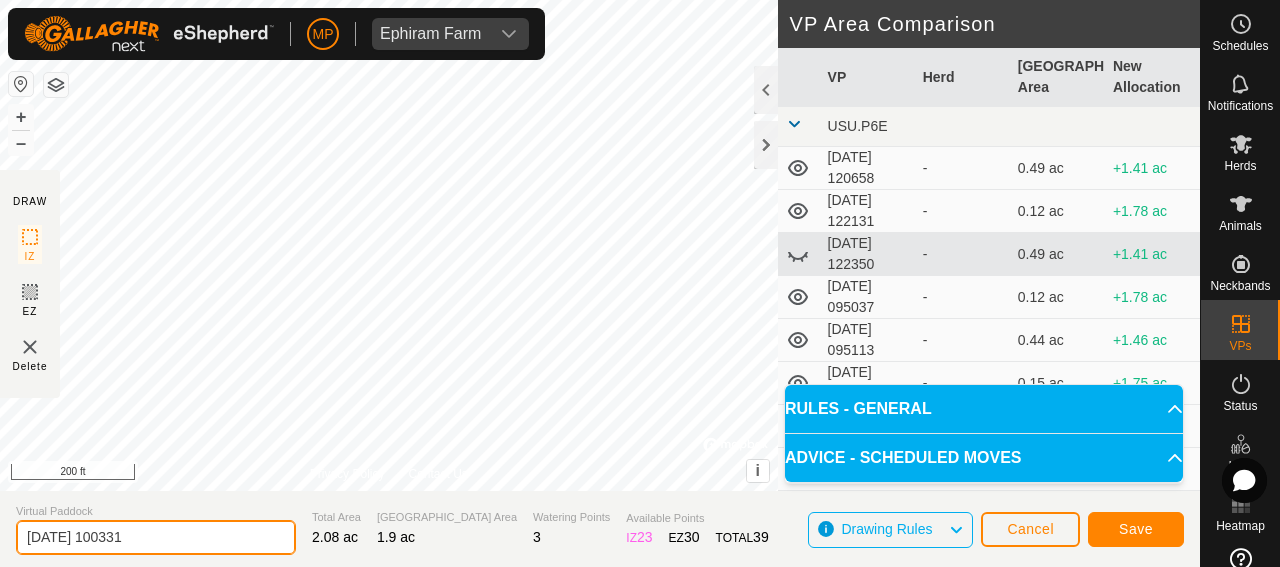 drag, startPoint x: 102, startPoint y: 538, endPoint x: 154, endPoint y: 538, distance: 52 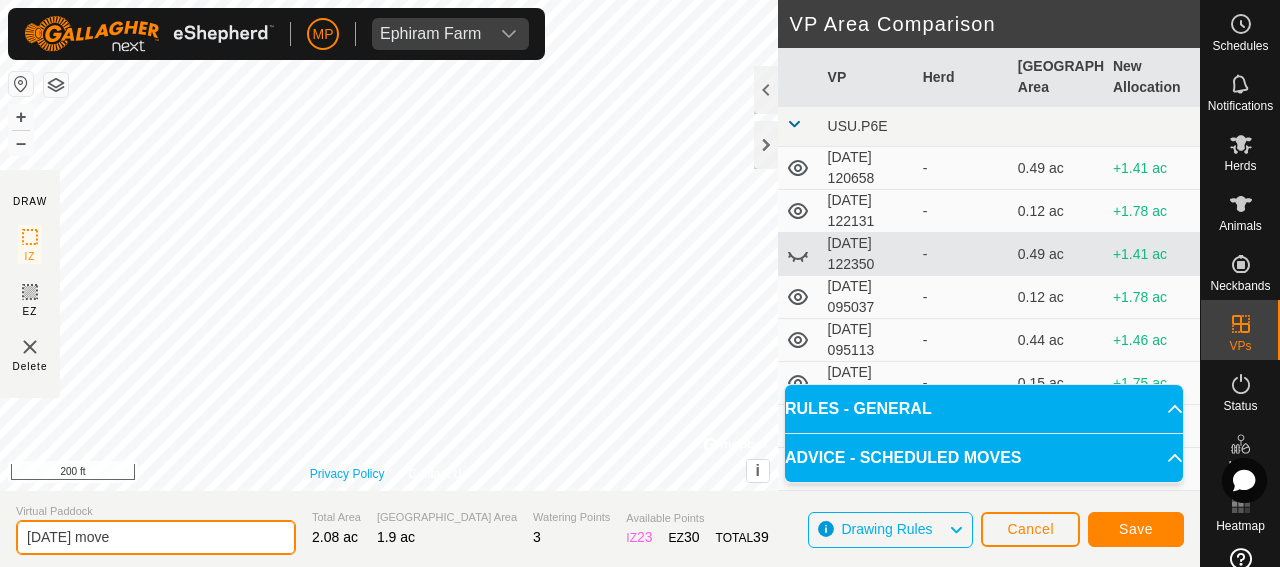 type on "[DATE] move" 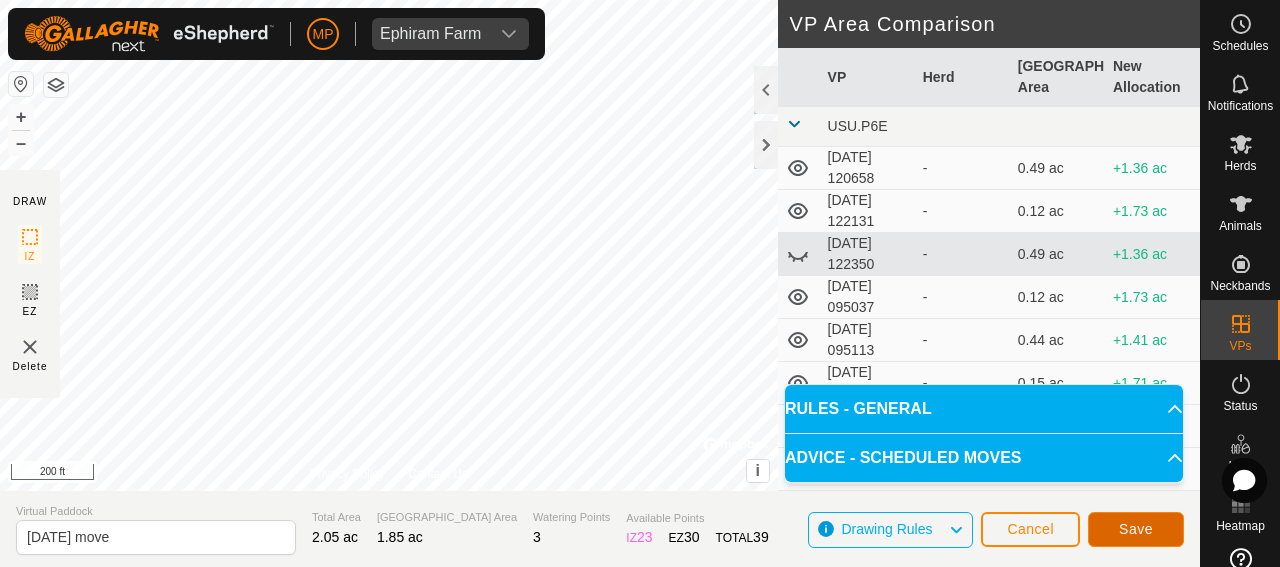 click on "Save" 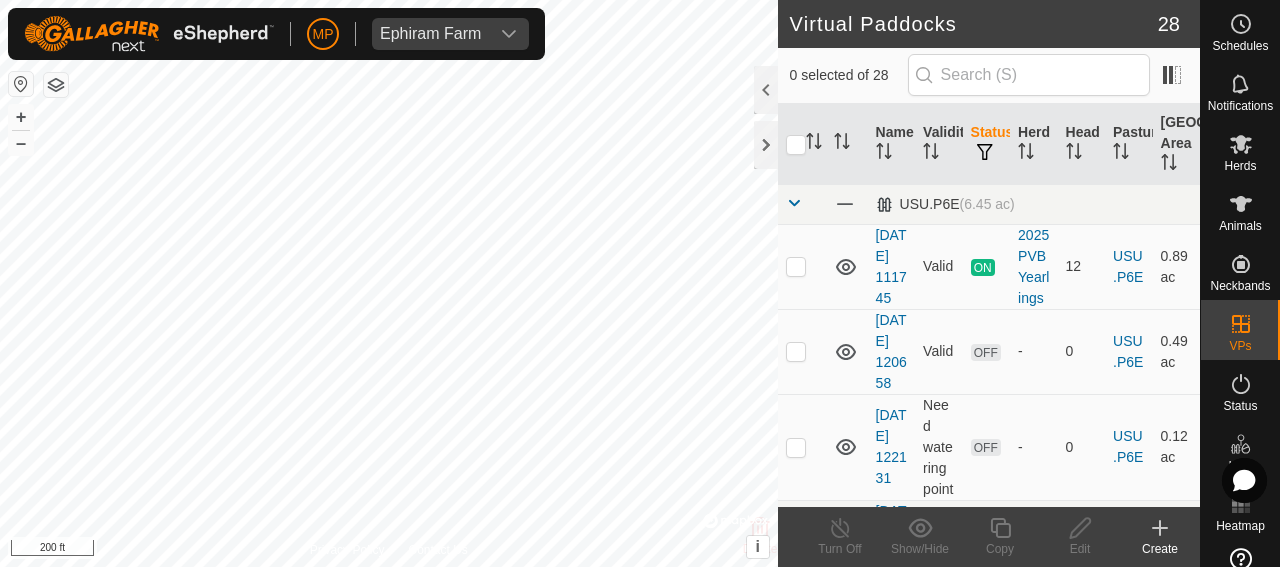 checkbox on "true" 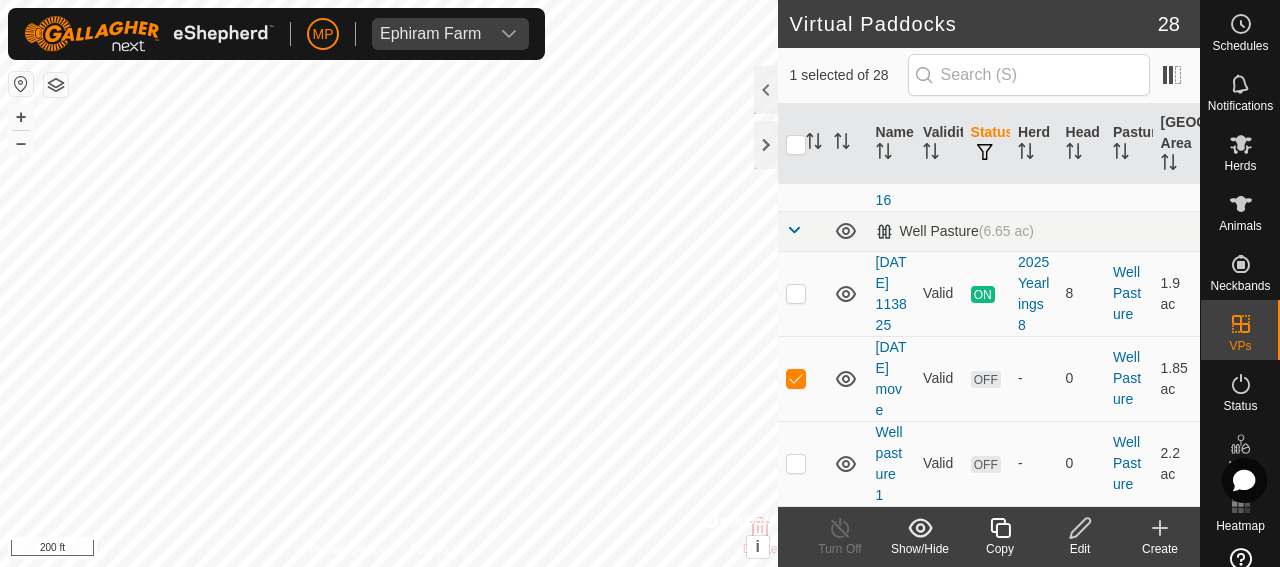 scroll, scrollTop: 3300, scrollLeft: 0, axis: vertical 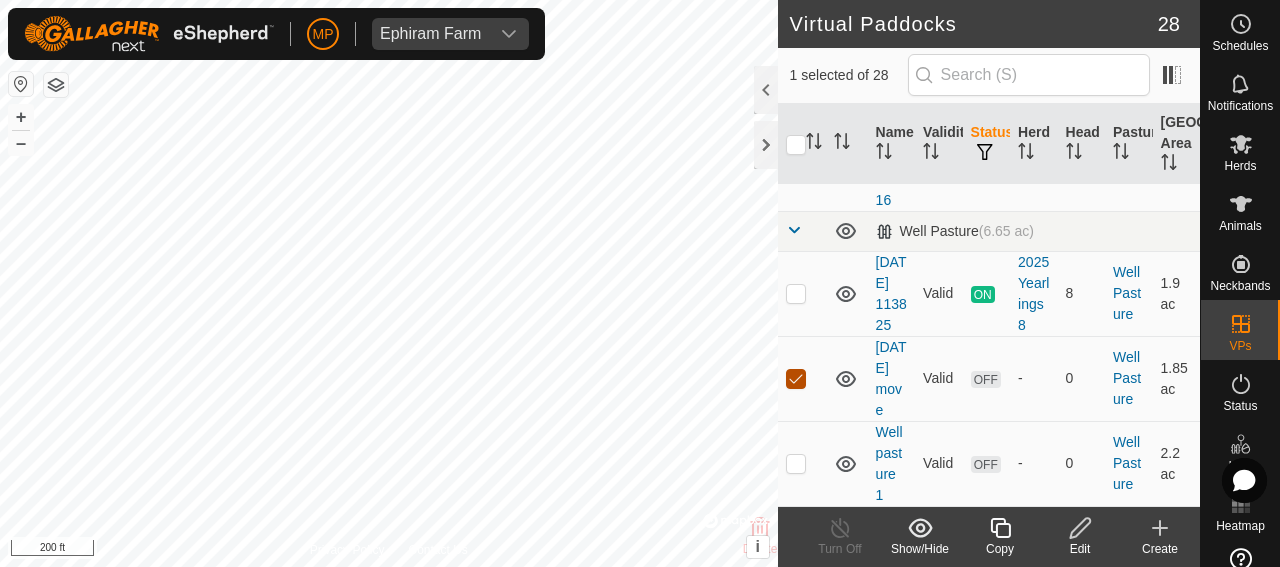 click at bounding box center [796, 379] 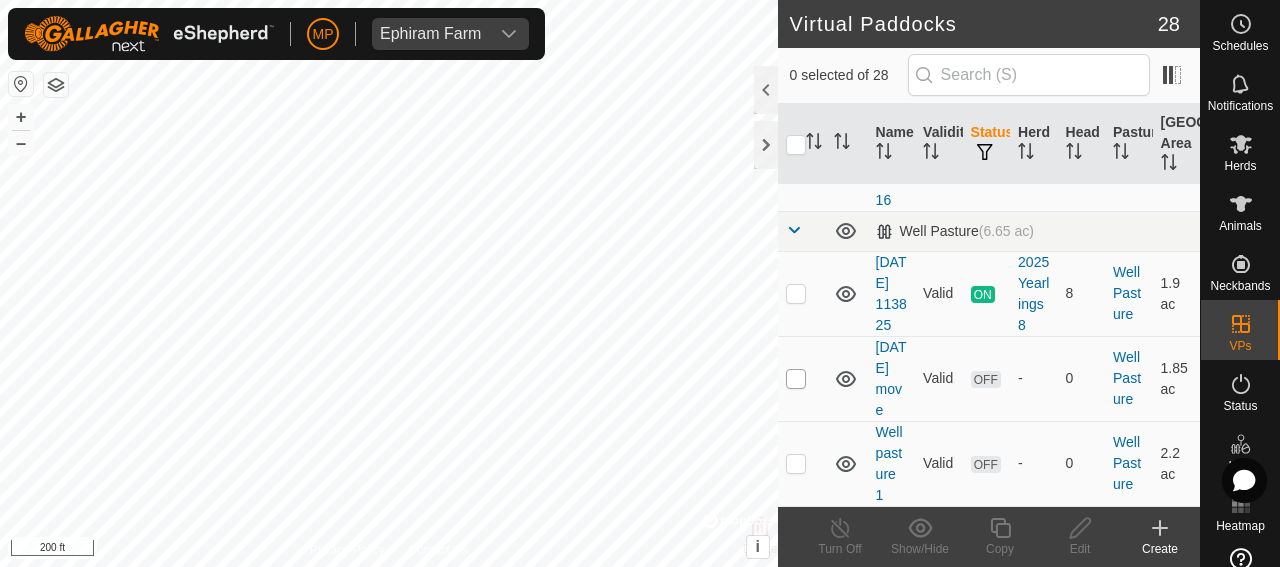 click at bounding box center [796, 379] 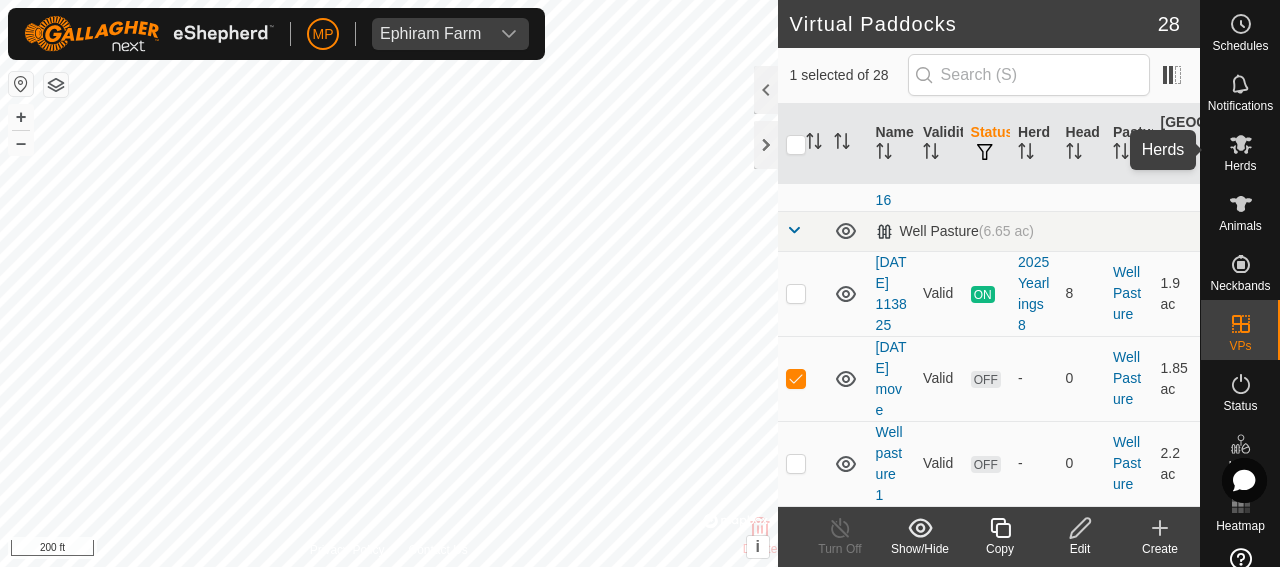 click 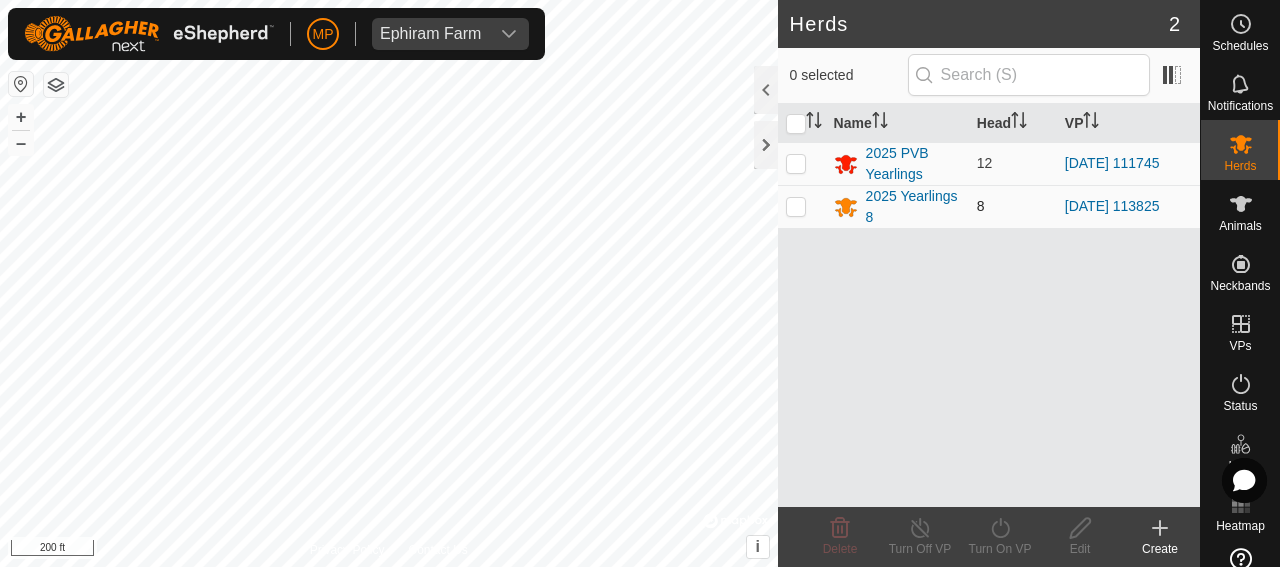 click at bounding box center [796, 206] 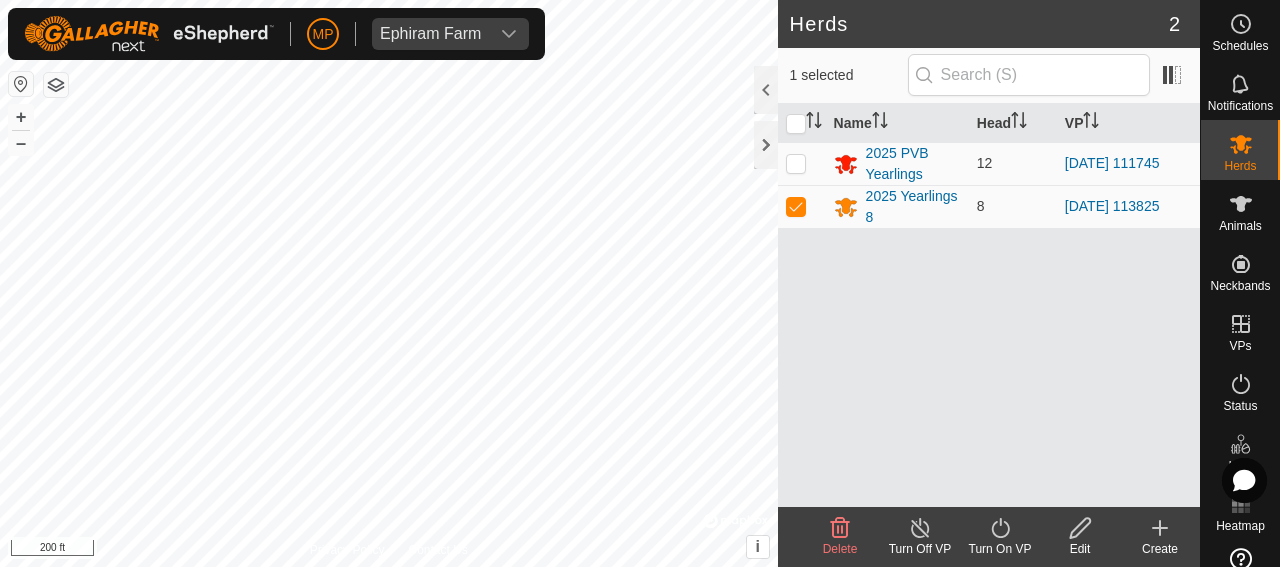 click 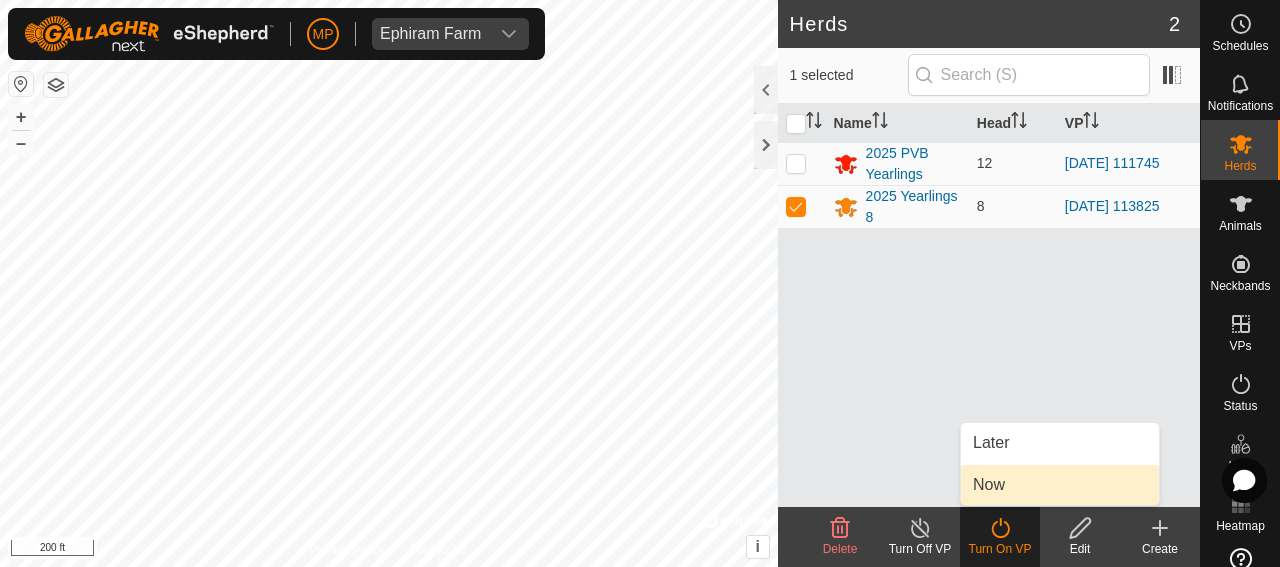 click on "Now" at bounding box center [1060, 485] 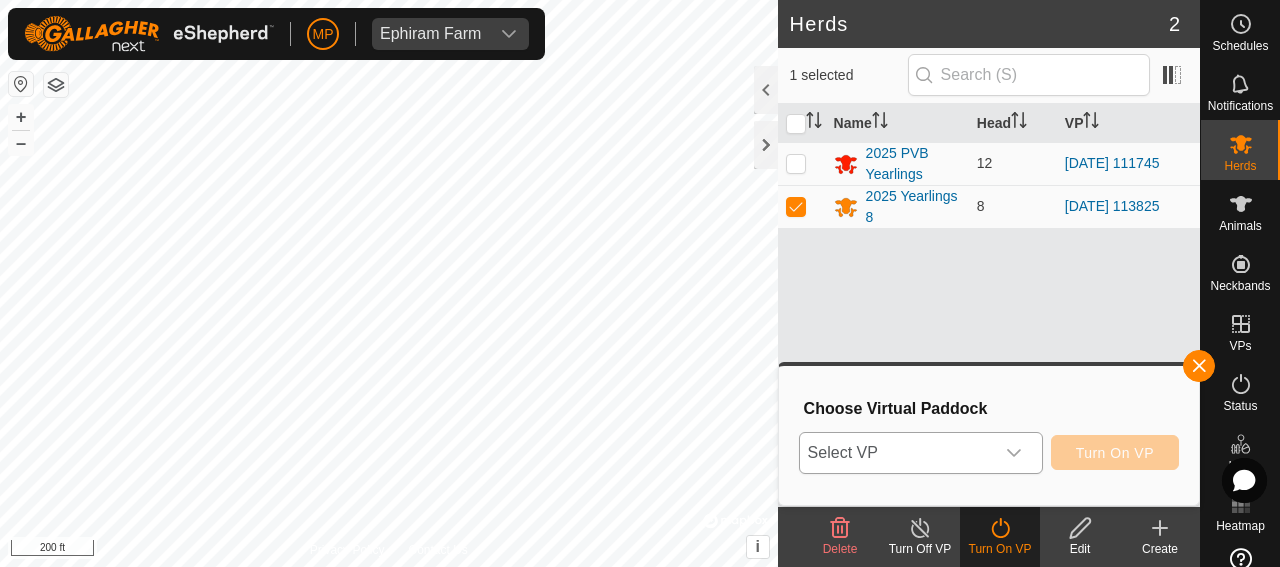 click 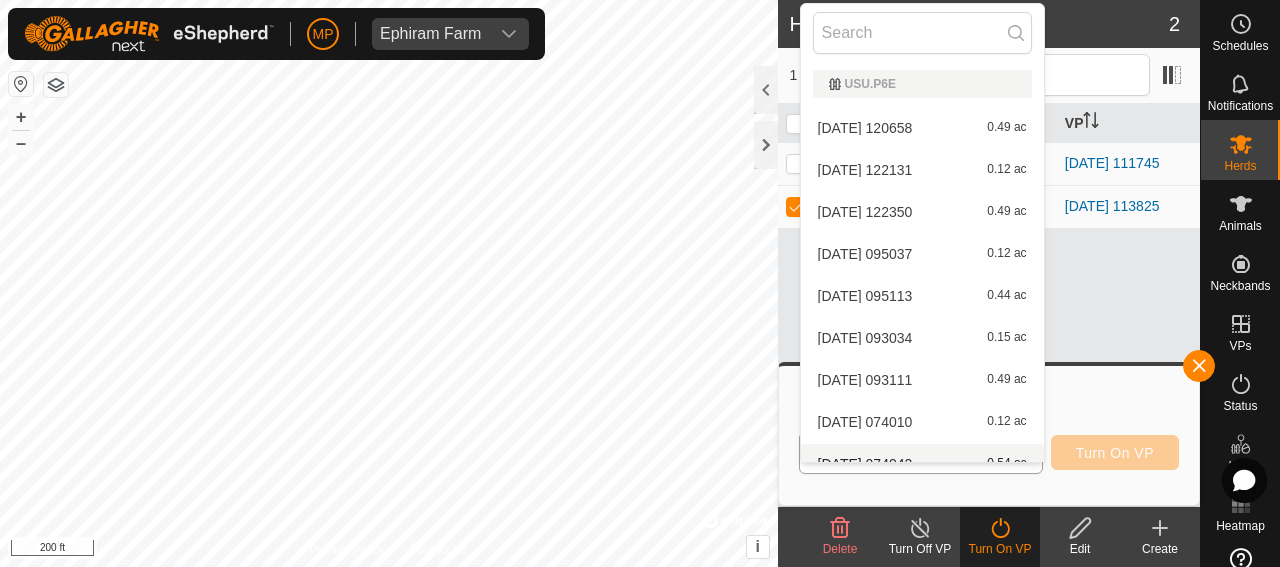 scroll, scrollTop: 22, scrollLeft: 0, axis: vertical 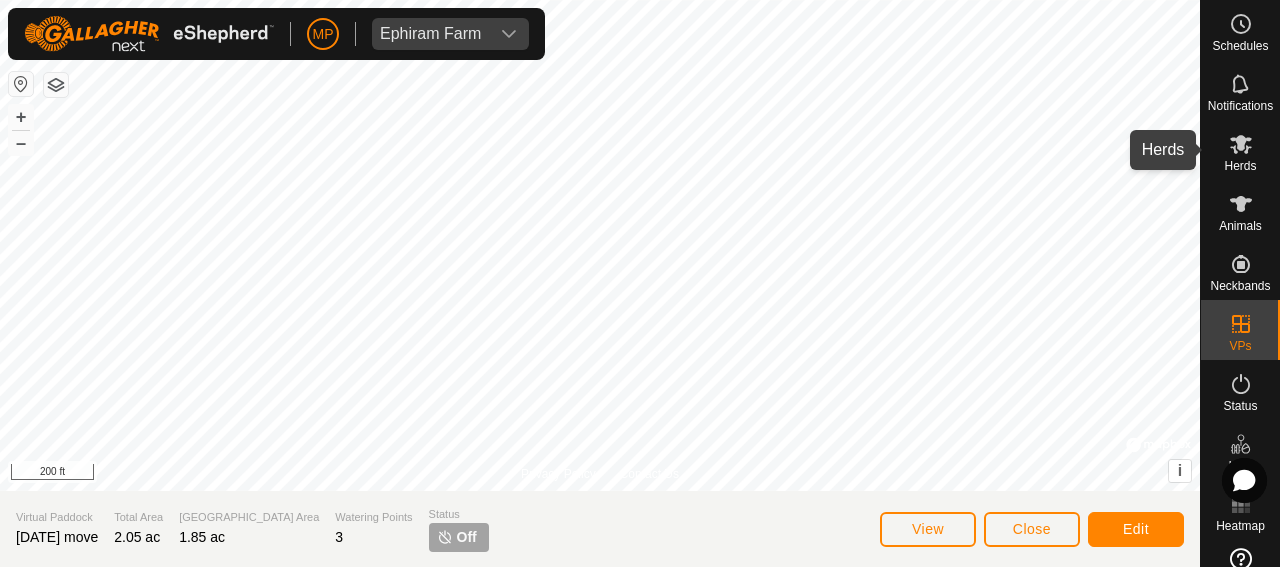 click 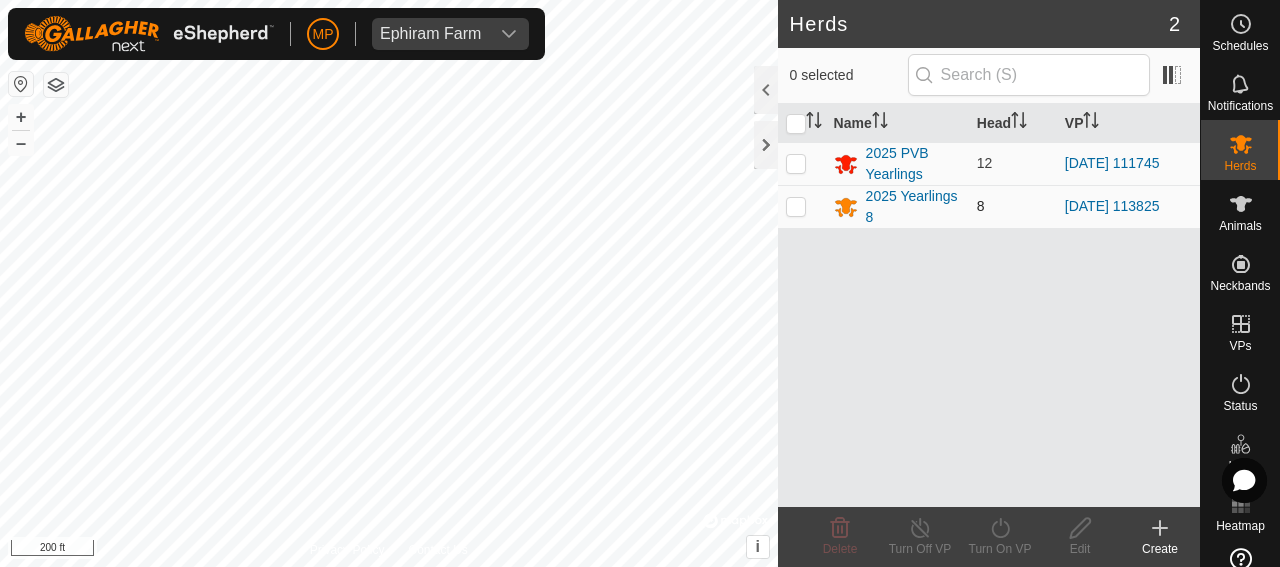 click at bounding box center (796, 206) 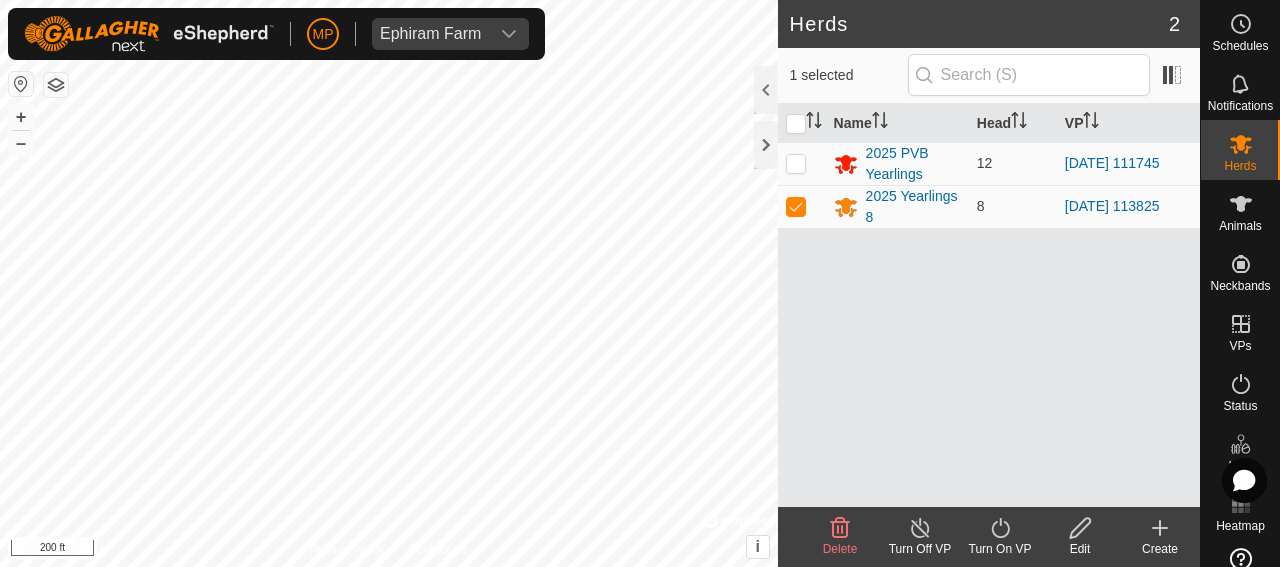 click 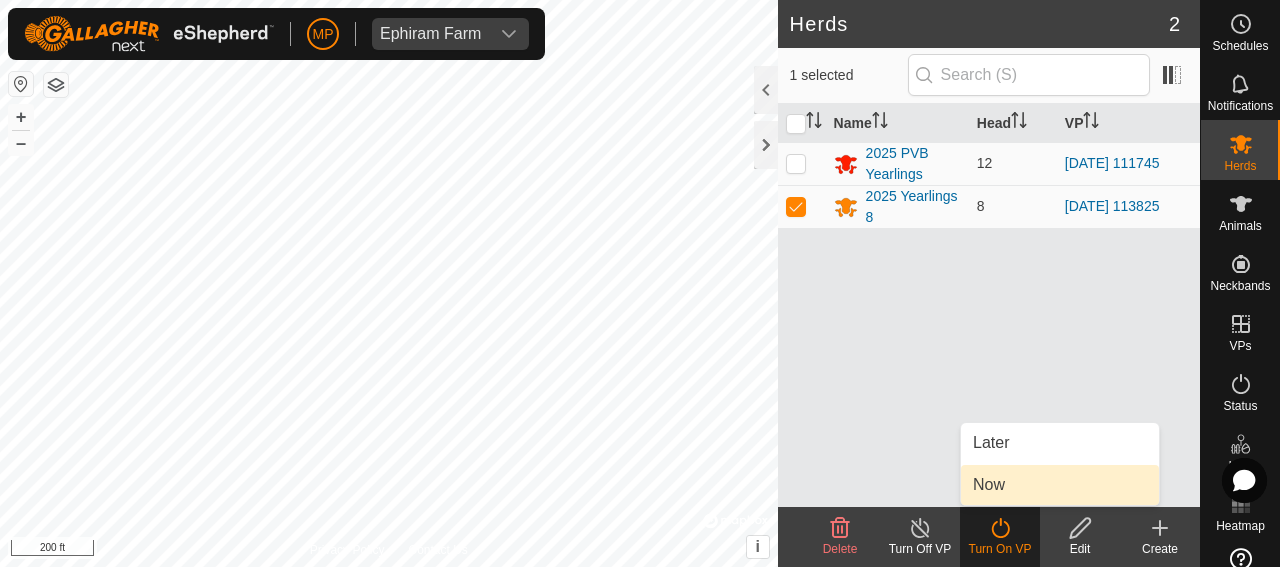 click on "Now" at bounding box center (1060, 485) 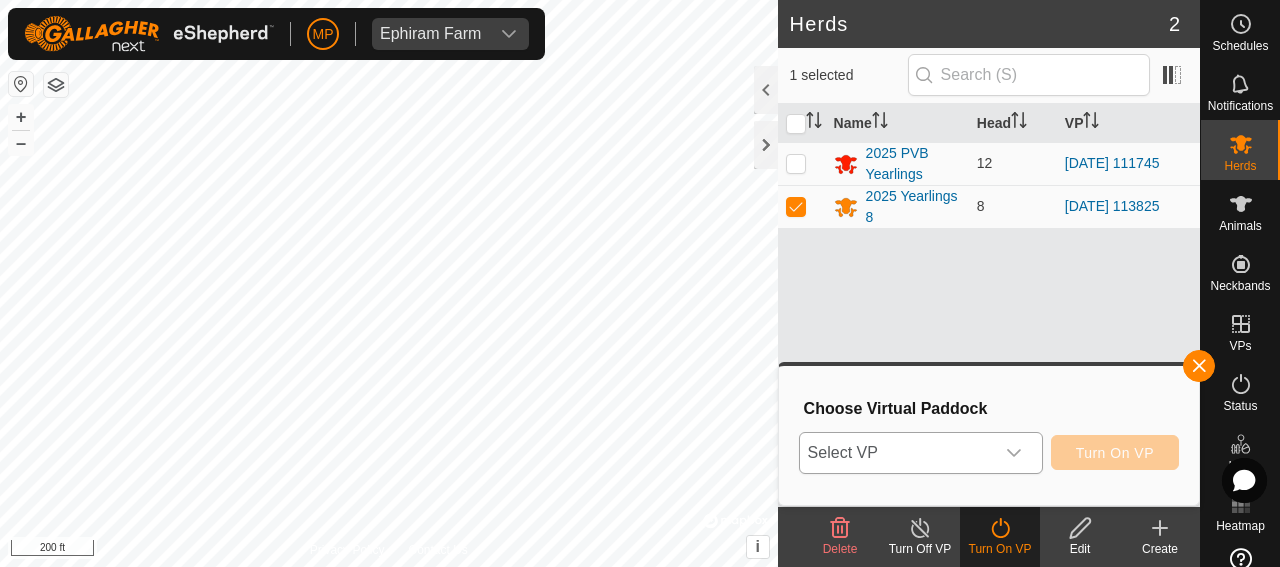 click 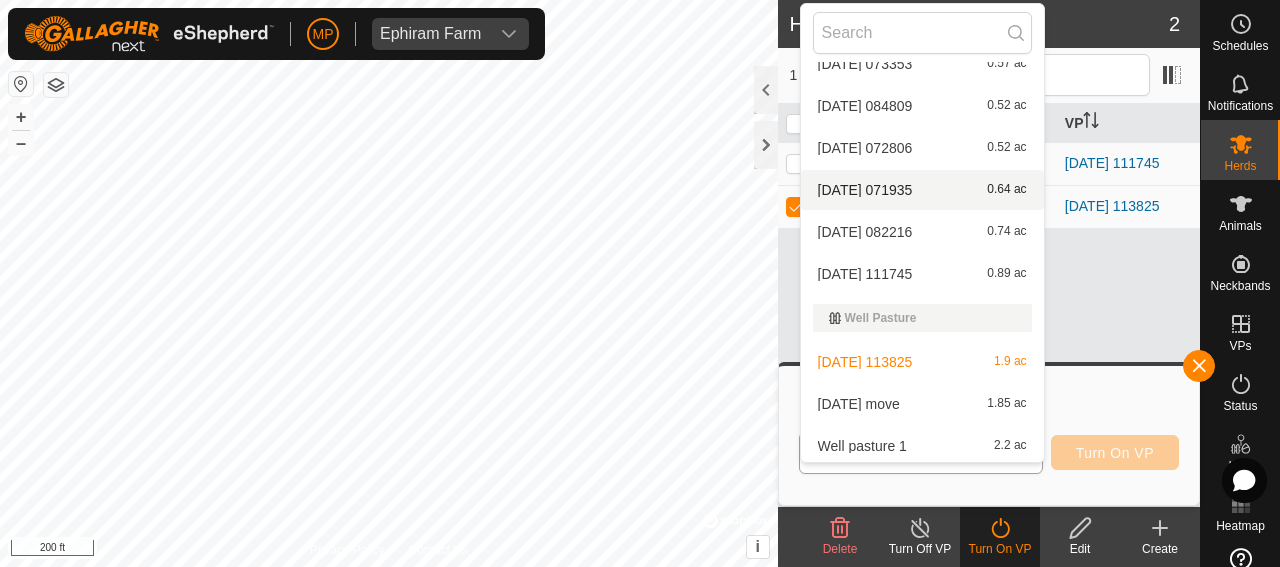 scroll, scrollTop: 866, scrollLeft: 0, axis: vertical 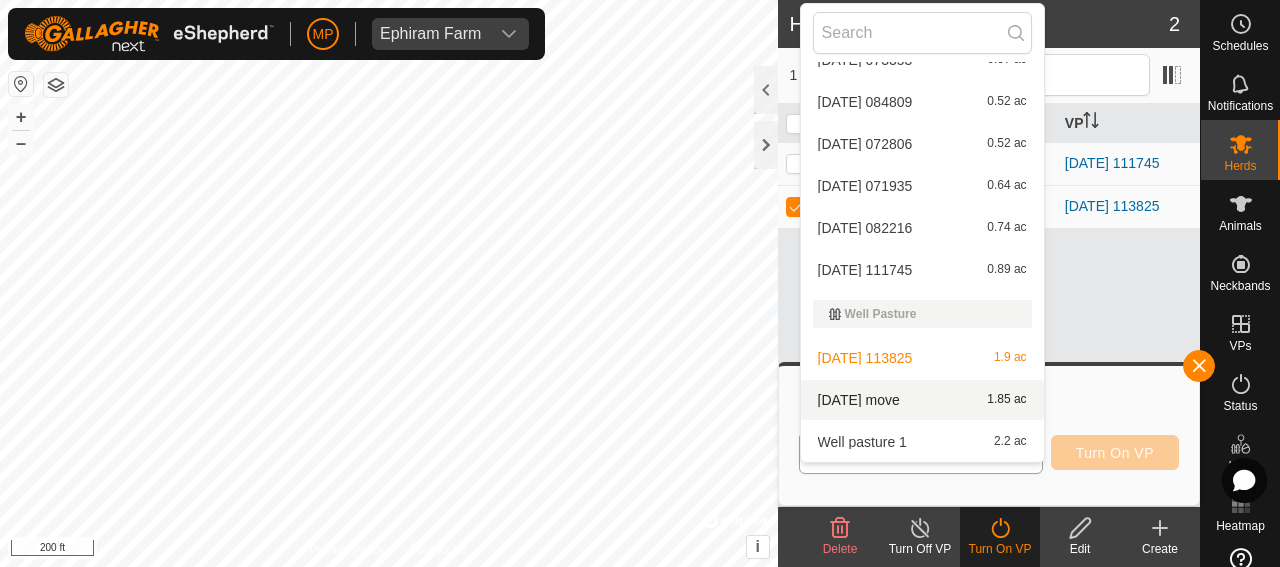 click on "2025-07-23 move  1.85 ac" at bounding box center [922, 400] 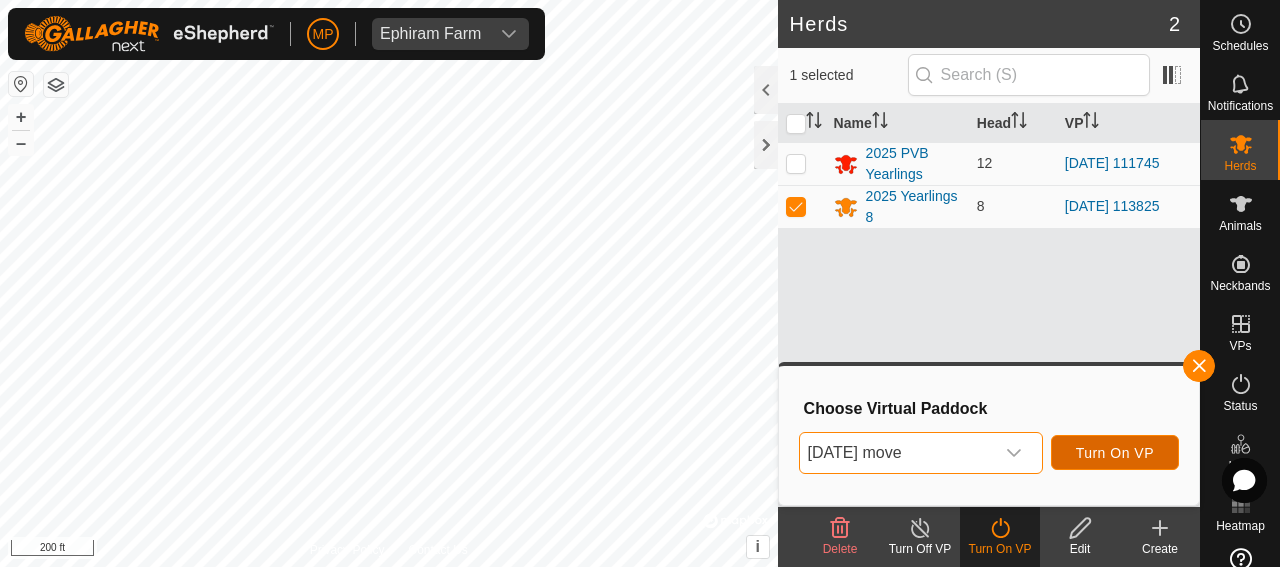 click on "Turn On VP" at bounding box center [1115, 453] 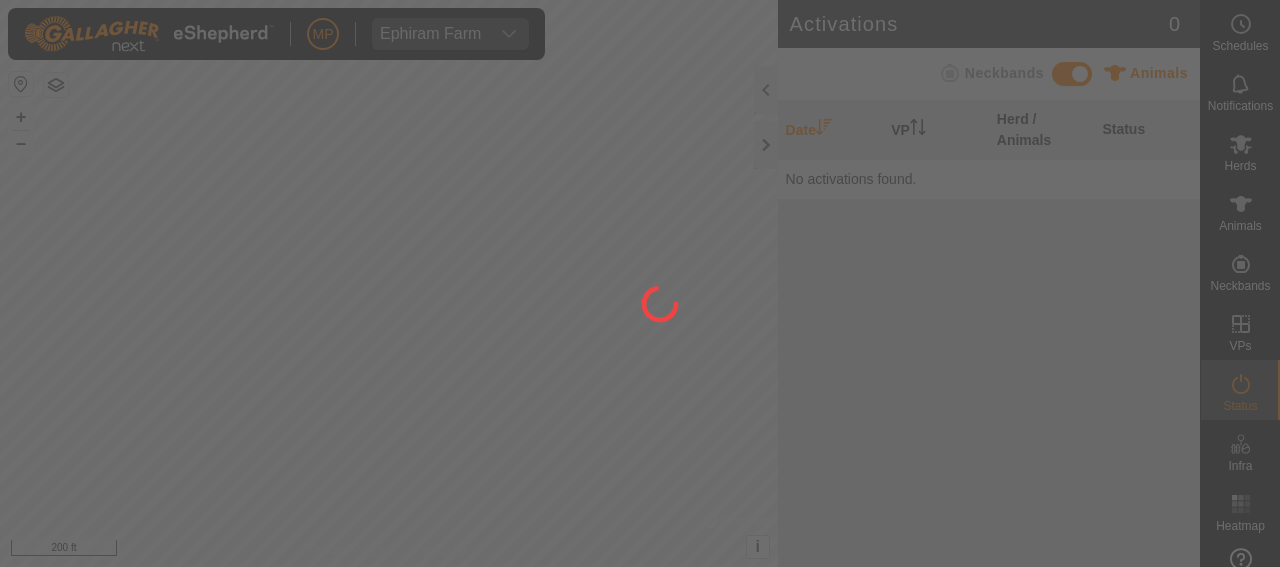 scroll, scrollTop: 0, scrollLeft: 0, axis: both 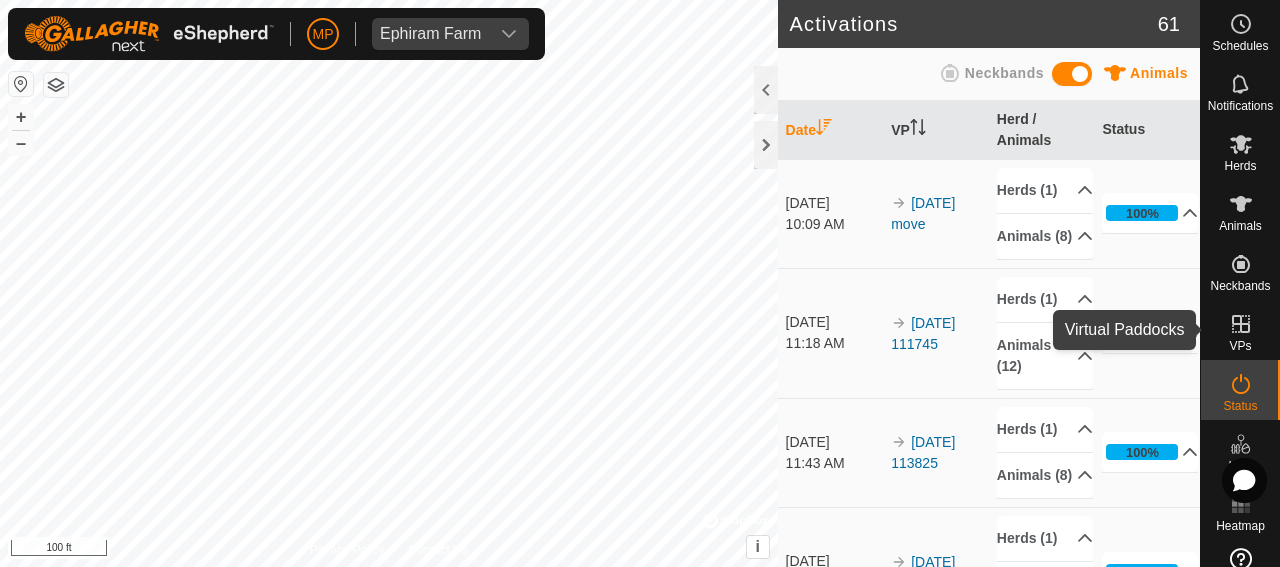click 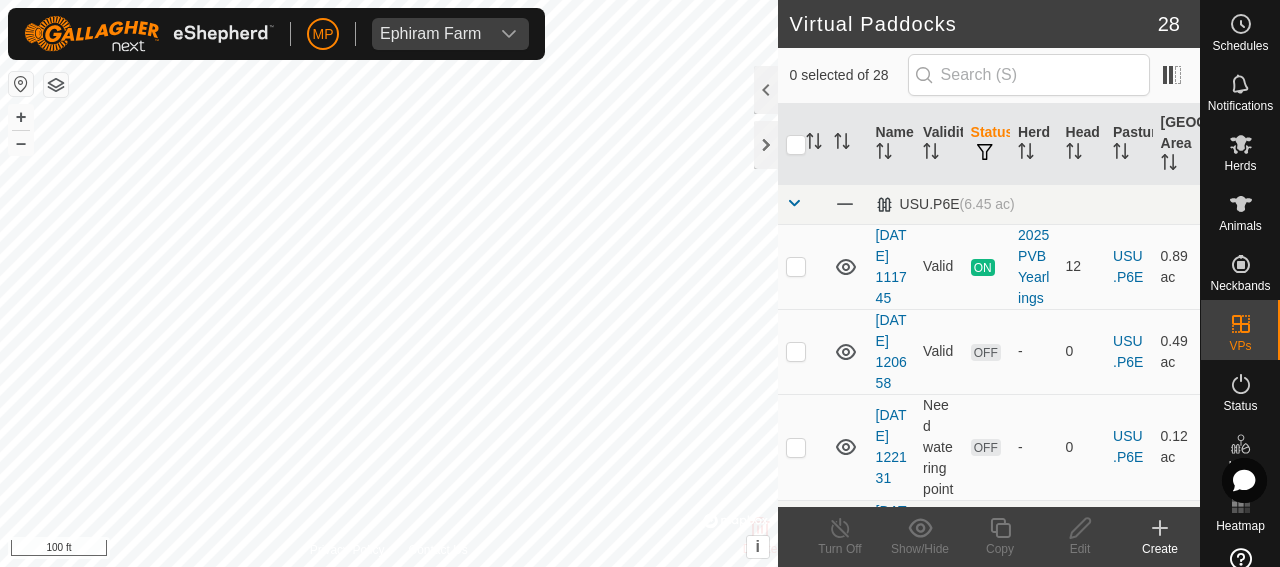 click 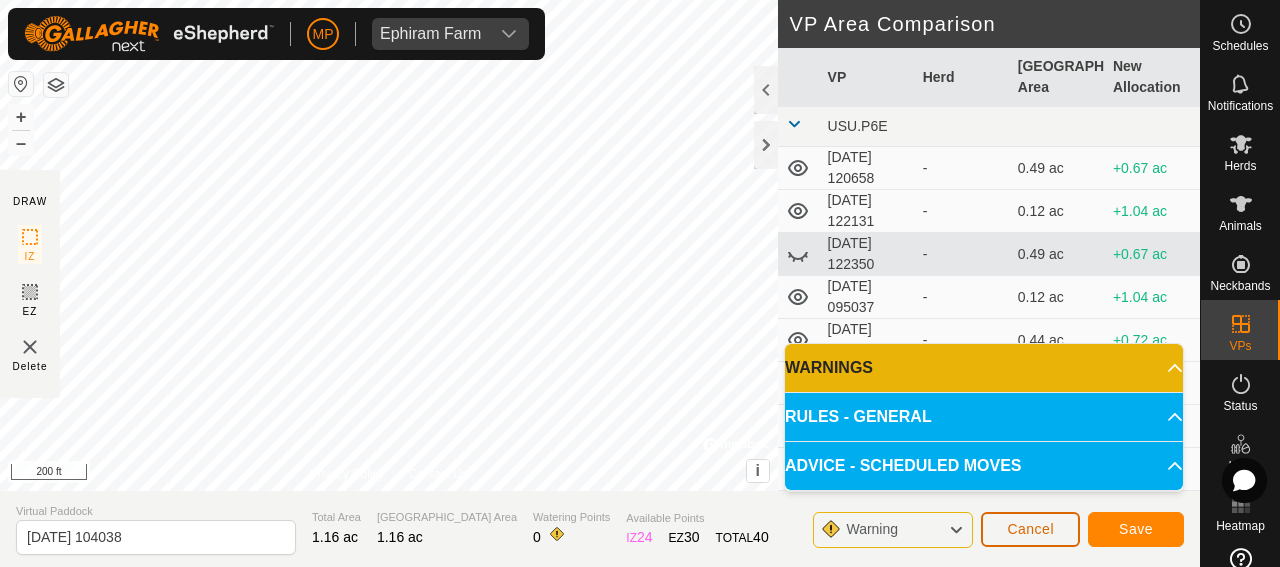 click on "Cancel" 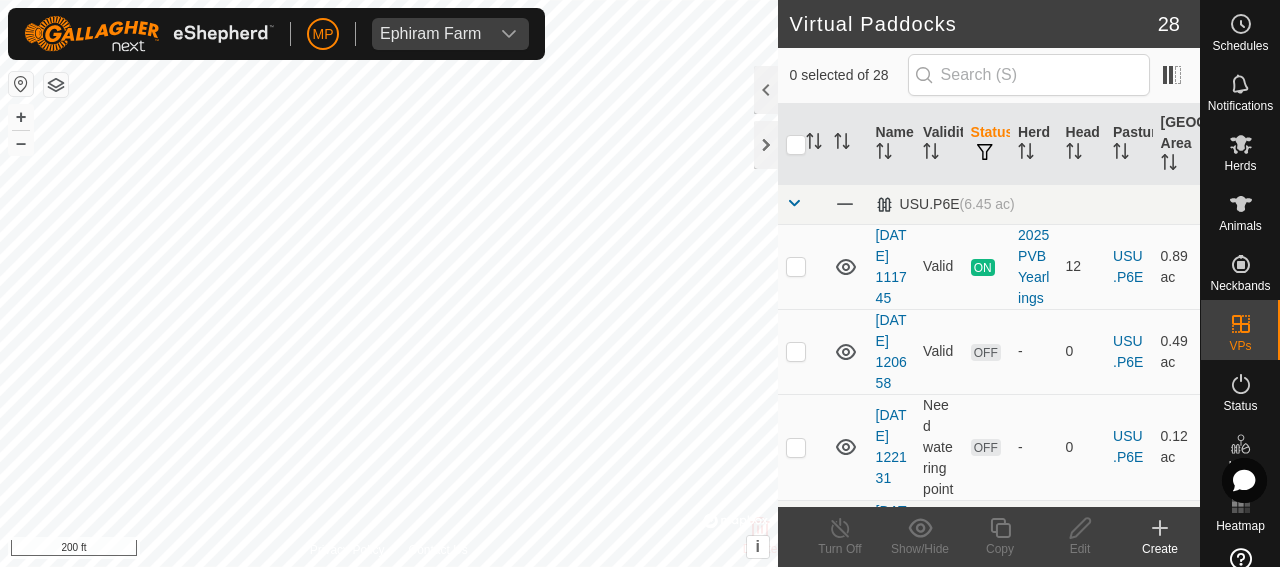 click 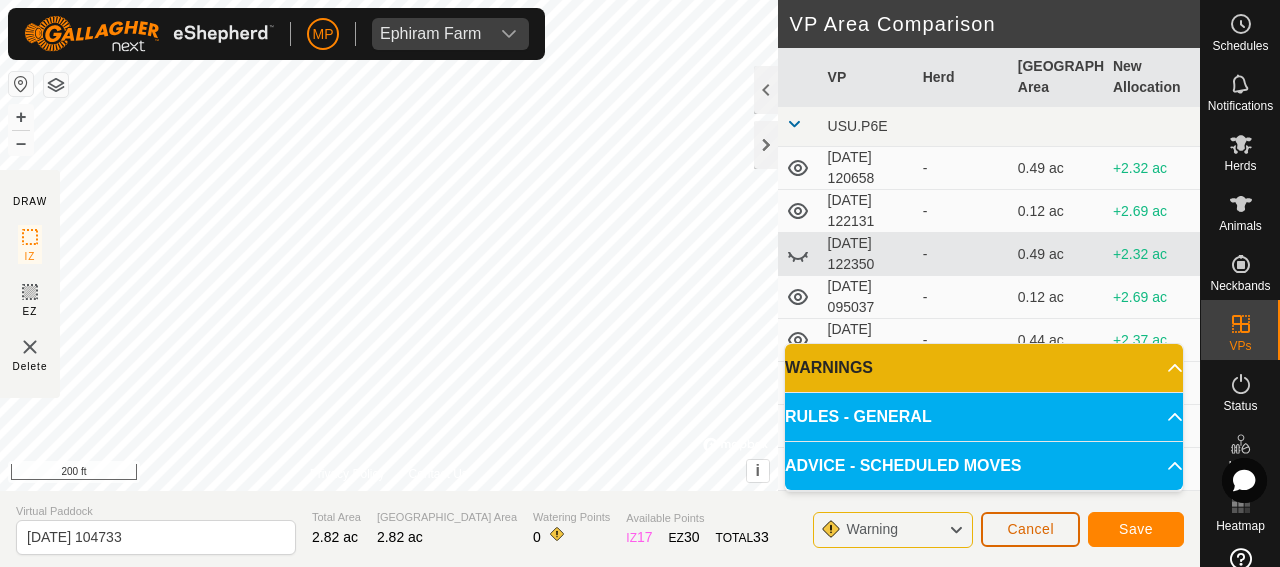 click on "Cancel" 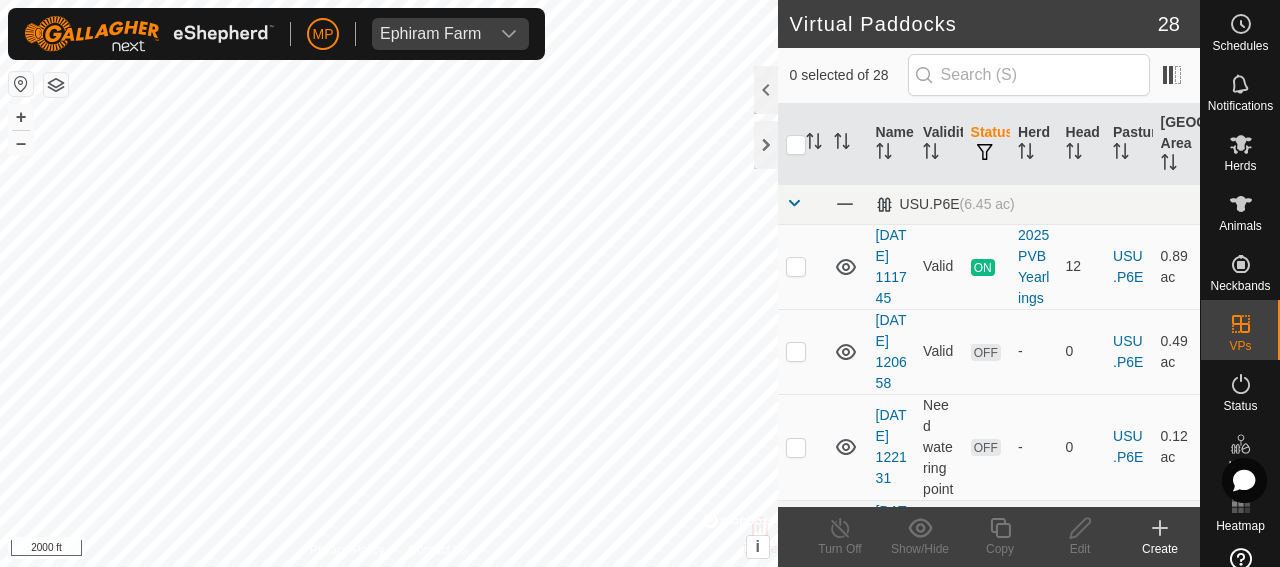 click on "MP Ephiram Farm Schedules Notifications Herds Animals Neckbands VPs Status Infra Heatmap Help Virtual Paddocks 28 0 selected of 28     Name   Validity   Status   Herd   Head   Pasture   Grazing Area   USU.P6E   (6.45 ac) [DATE] 111745  Valid  ON  2025 PVB Yearlings   12   USU.P6E   0.89 ac  [DATE] 120658  Valid  OFF  -   0   USU.P6E   0.49 ac  [DATE] 122131  Need watering point  OFF  -   0   USU.P6E   0.12 ac  [DATE] 122350  Valid  OFF  -   0   USU.P6E   0.49 ac  [DATE] 095037  Valid  OFF  -   0   USU.P6E   0.12 ac  [DATE] 095113  Valid  OFF  -   0   USU.P6E   0.44 ac  [DATE] 093034  Need watering point  OFF  -   0   USU.P6E   0.15 ac  [DATE] 093111  Valid  OFF  -   0   USU.P6E   0.49 ac  [DATE] 074010  Need watering point  OFF  -   0   USU.P6E   0.12 ac  [DATE] 074042  Valid  OFF  -   0   USU.P6E   0.54 ac  [DATE] 071546  Valid  OFF  -   0   USU.P6E   0.89 ac  [DATE] 123927  Valid  OFF  -   0   USU.P6E   0.79 ac  [DATE] 152108  Valid  OFF  -   0" at bounding box center [640, 283] 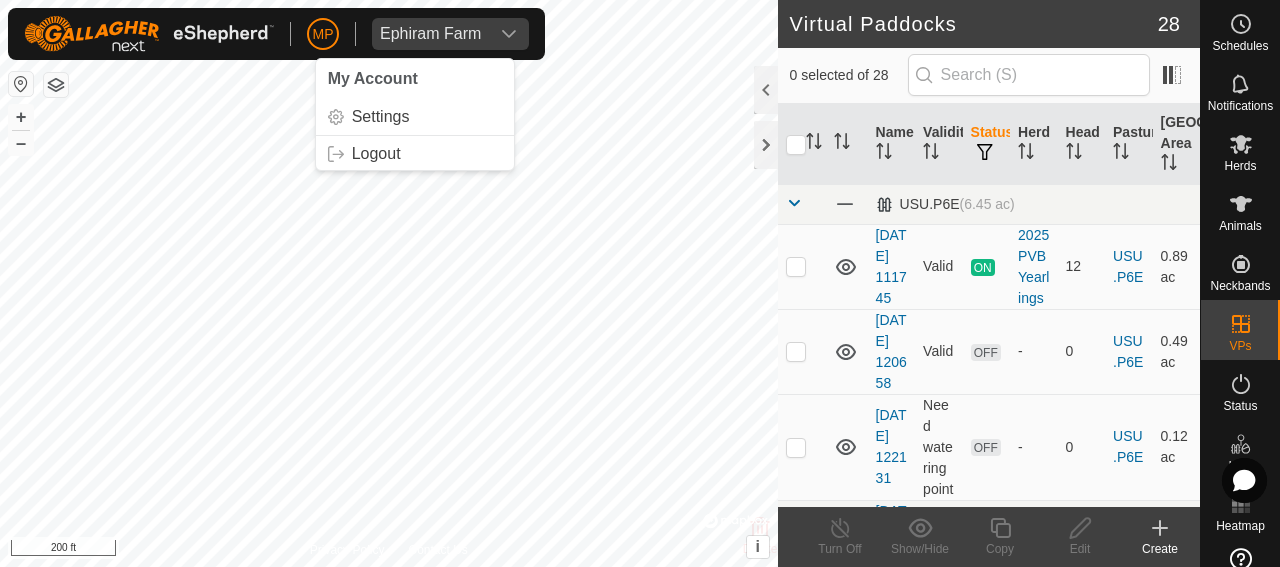 click on "MP" 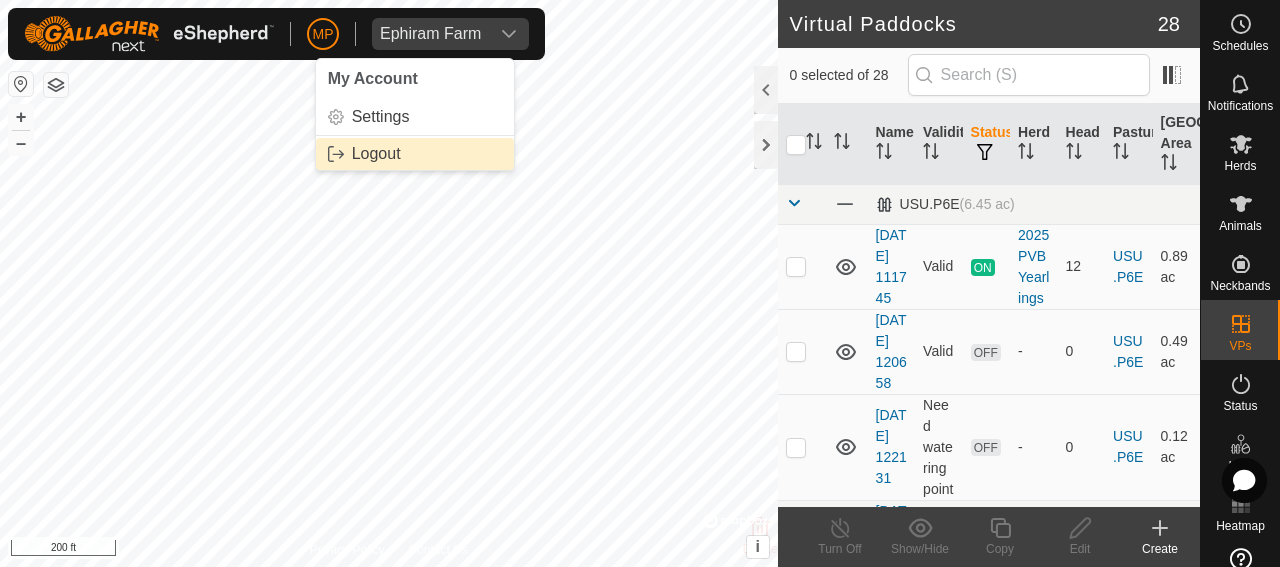 click on "Logout" at bounding box center (415, 154) 